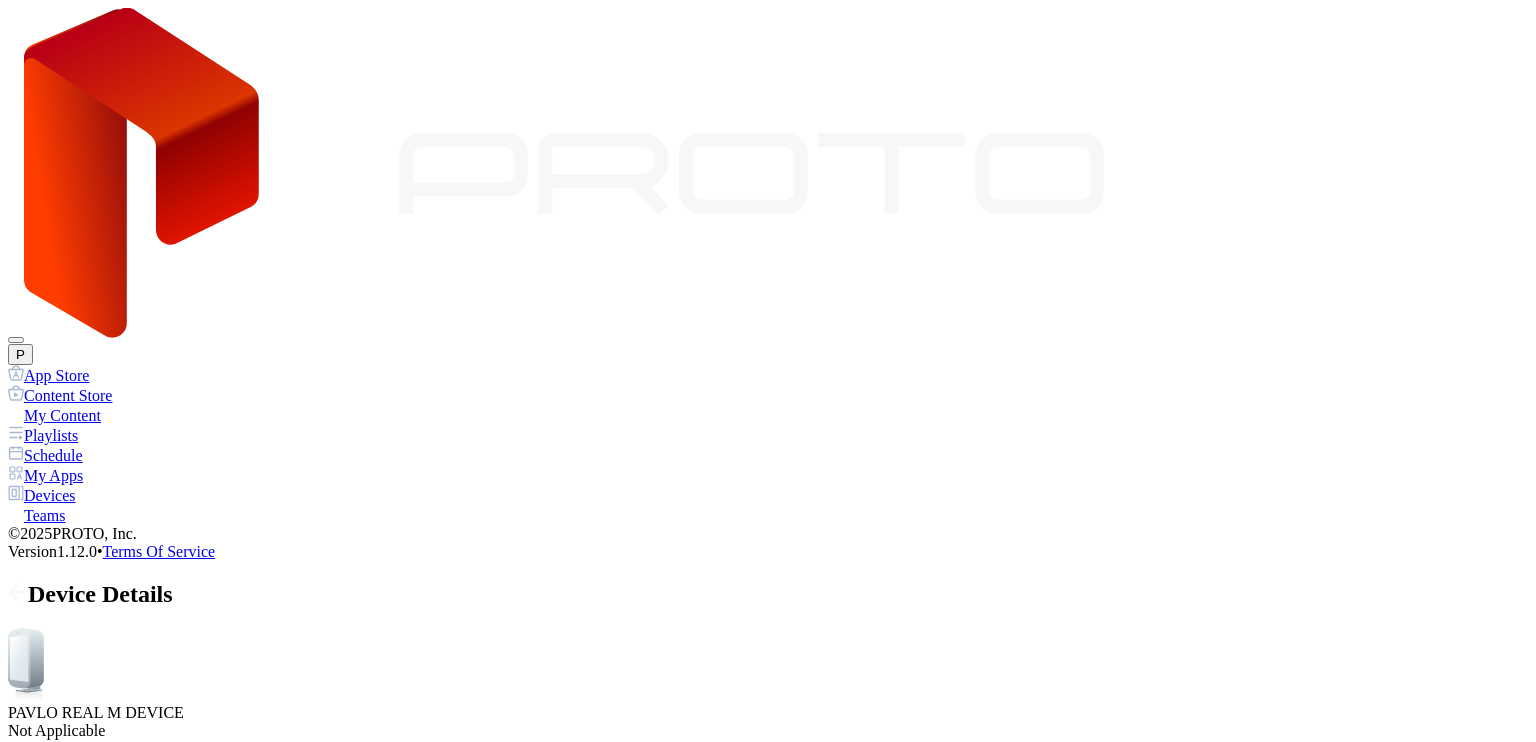 scroll, scrollTop: 0, scrollLeft: 0, axis: both 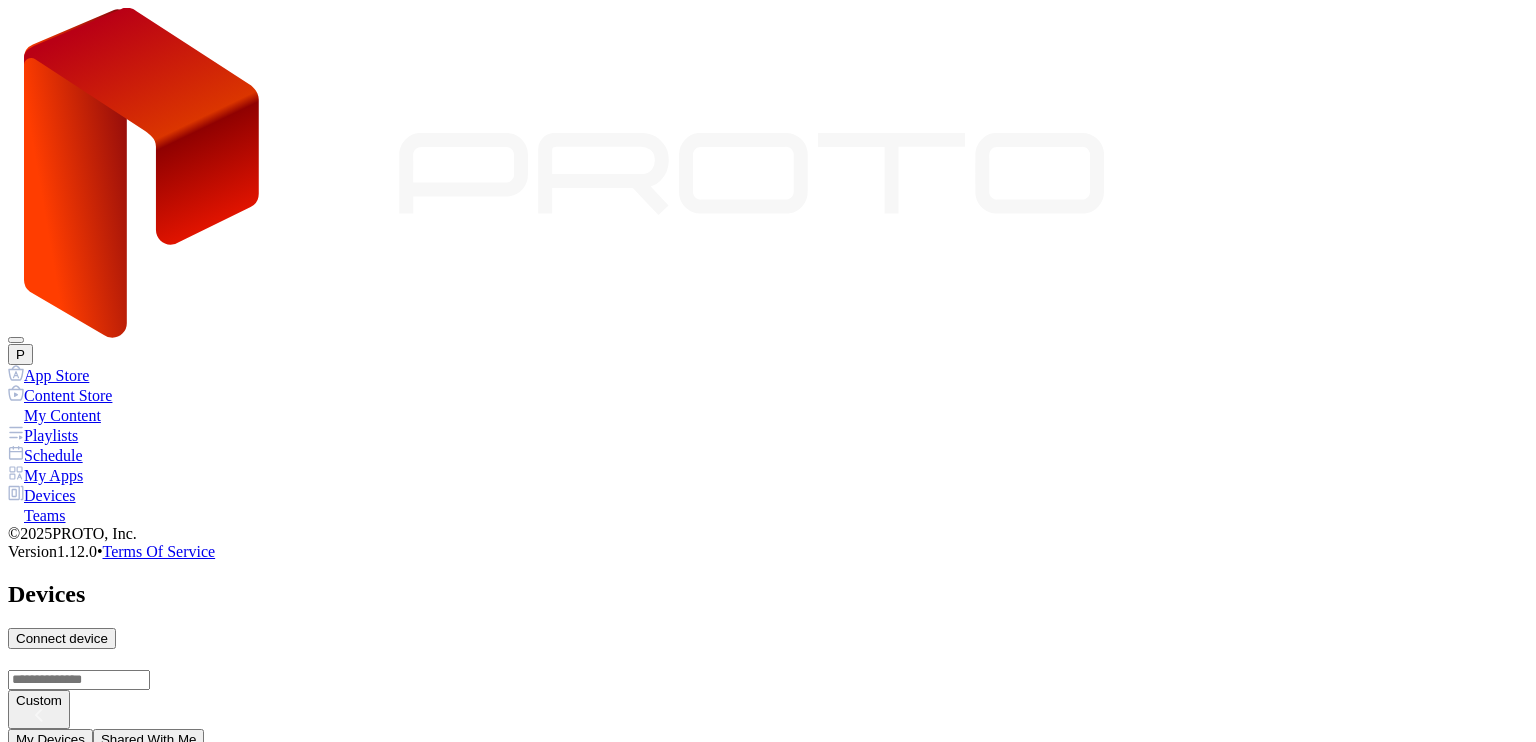 click on "PAVLO REAL M DEVICE SID:  BTTN213003PZ" at bounding box center (768, 910) 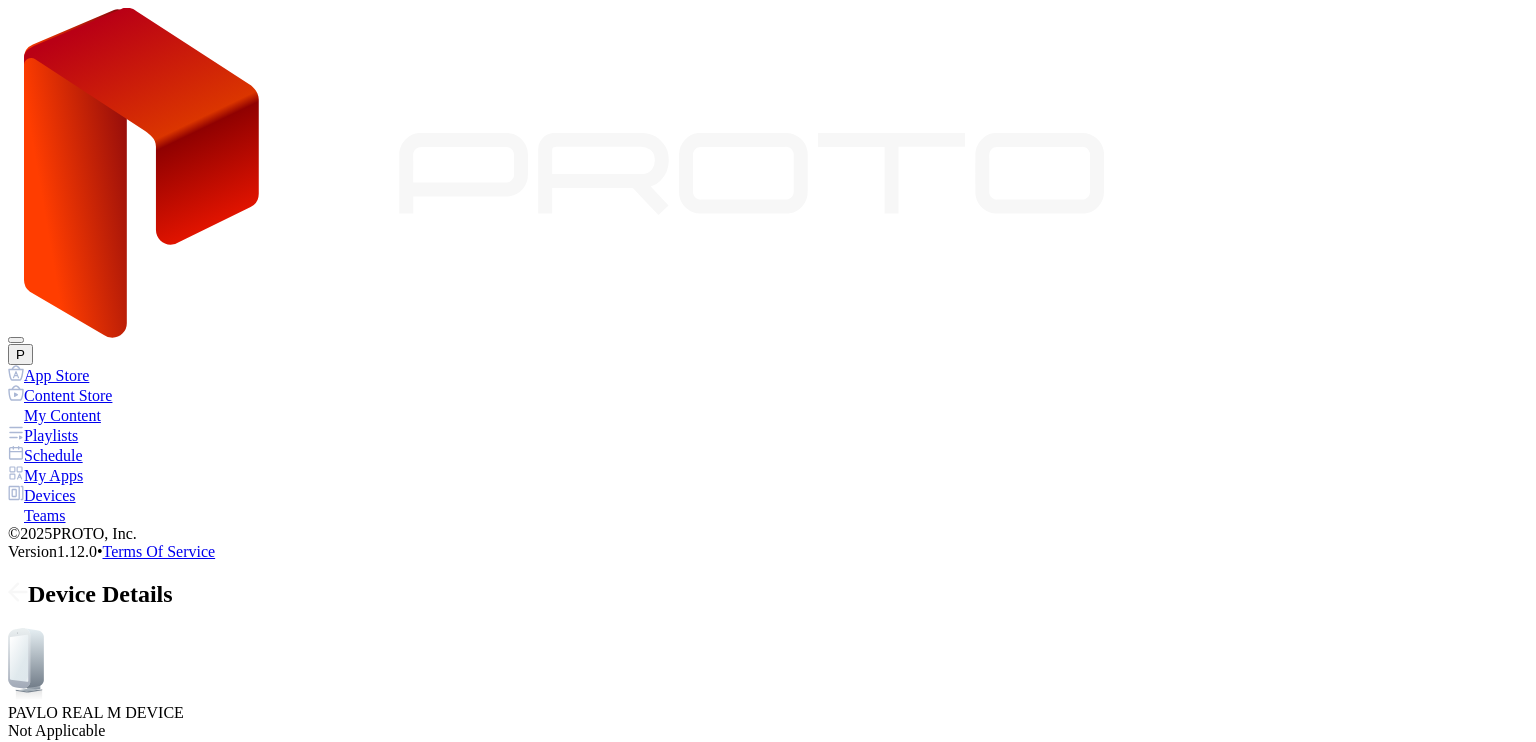 click at bounding box center (14, 592) 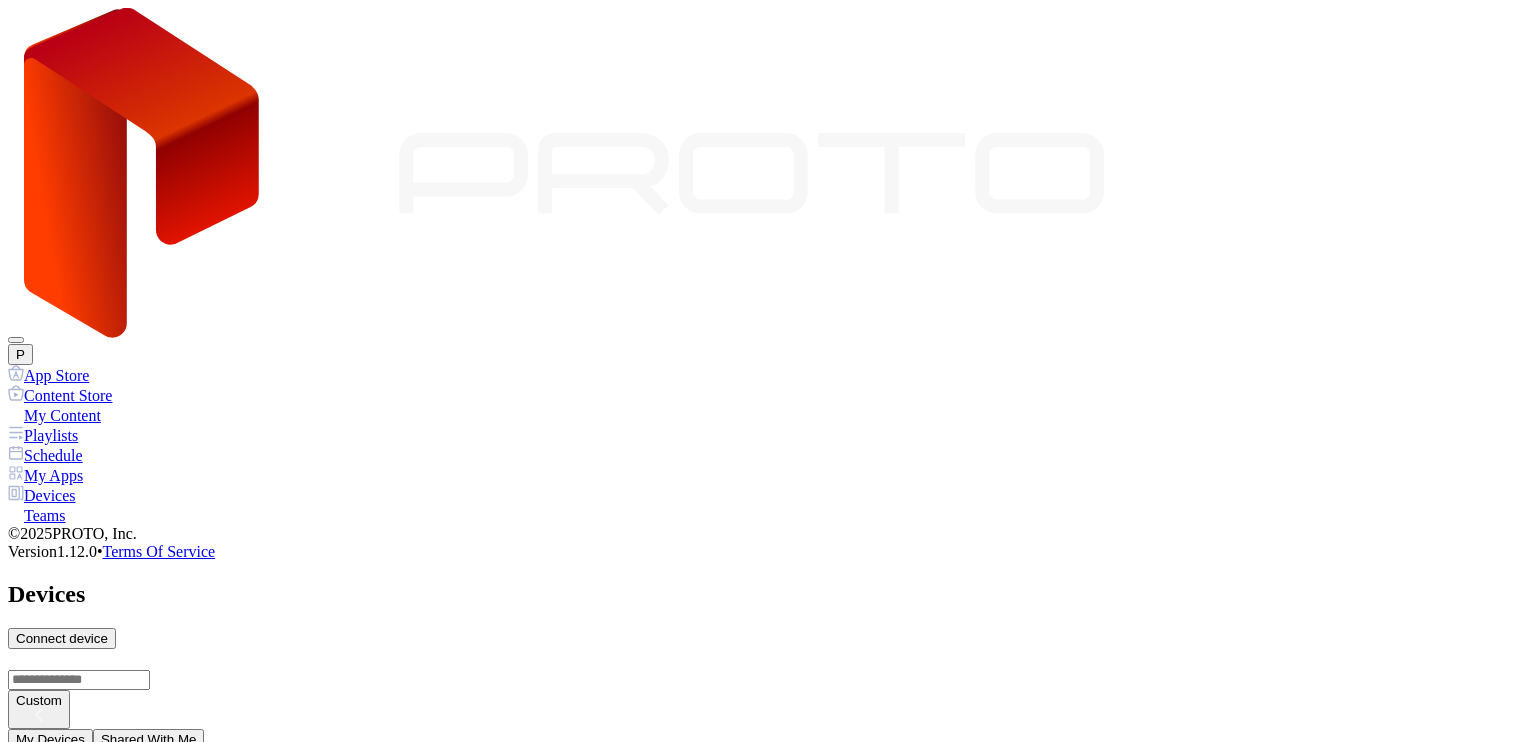 click on "PAVLO NUC DEVICE" at bounding box center (768, 939) 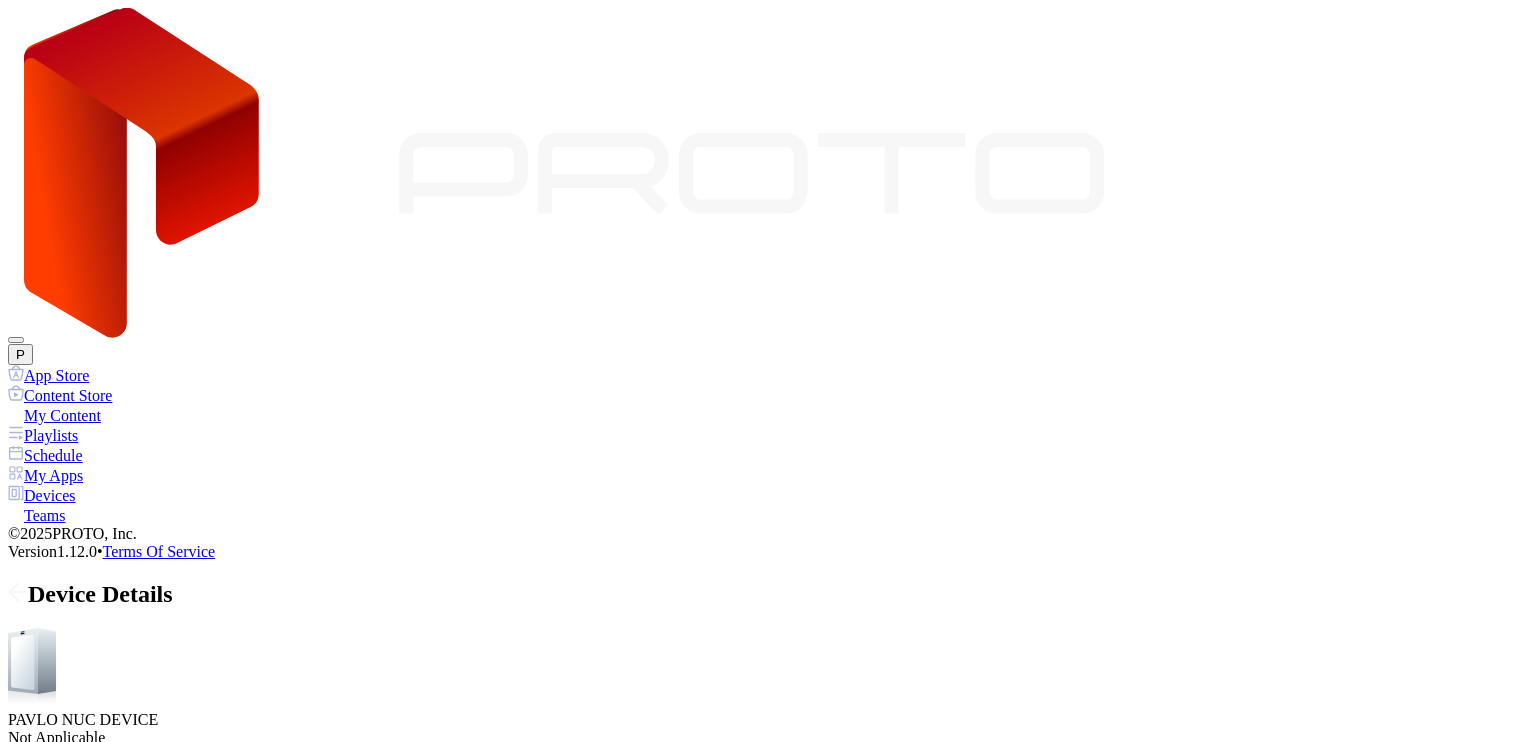 click on "Ok" at bounding box center [24, 3095] 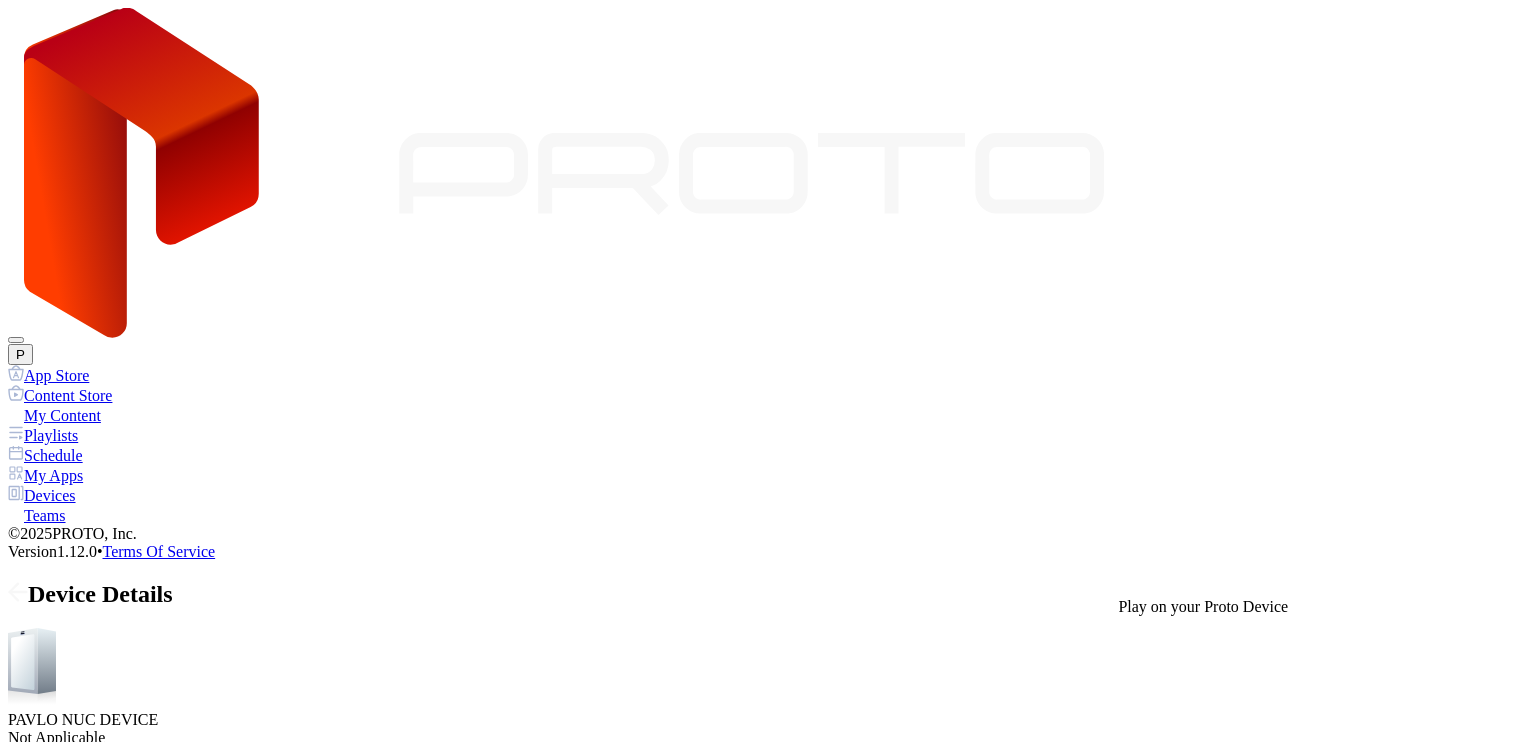 click at bounding box center (16, 1761) 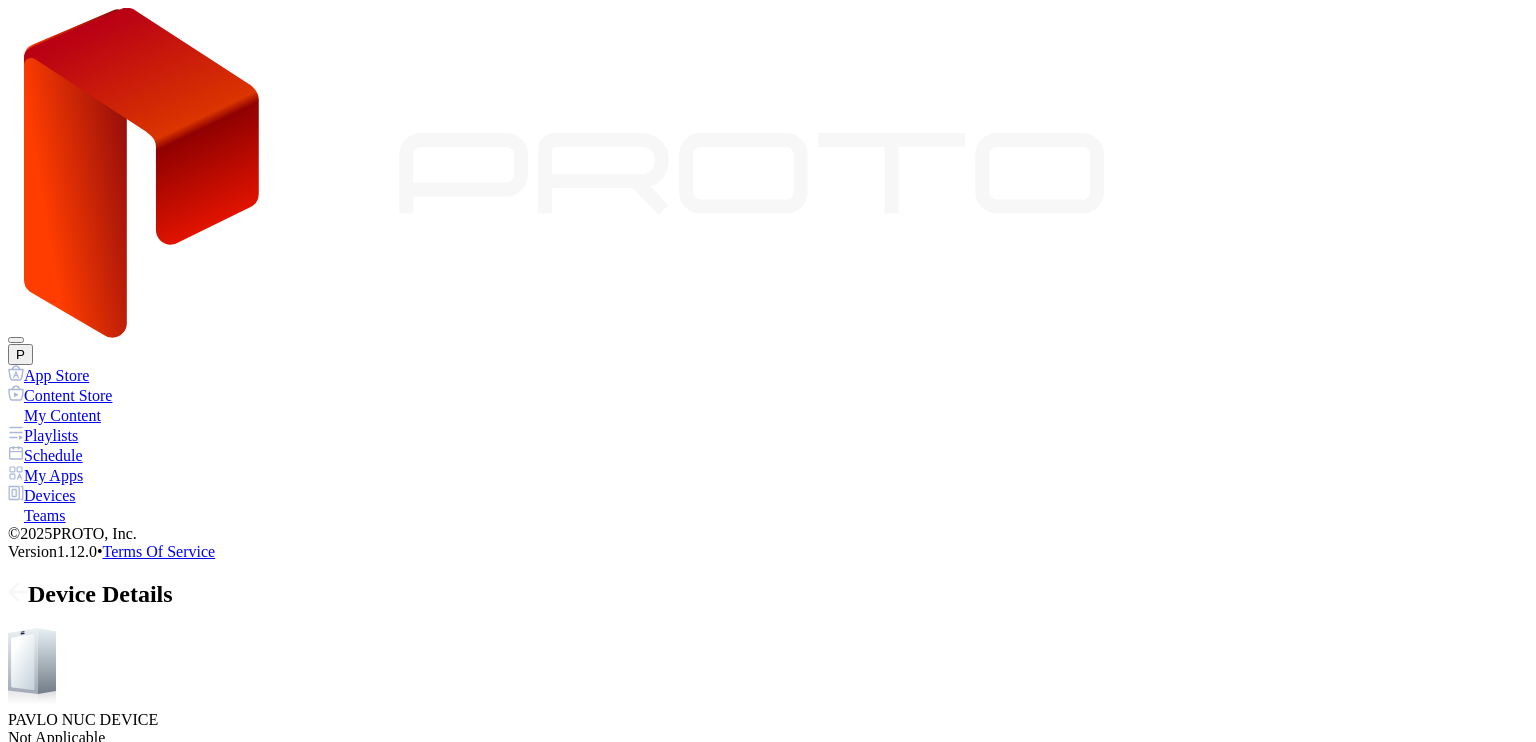click on "Devices" at bounding box center [768, 495] 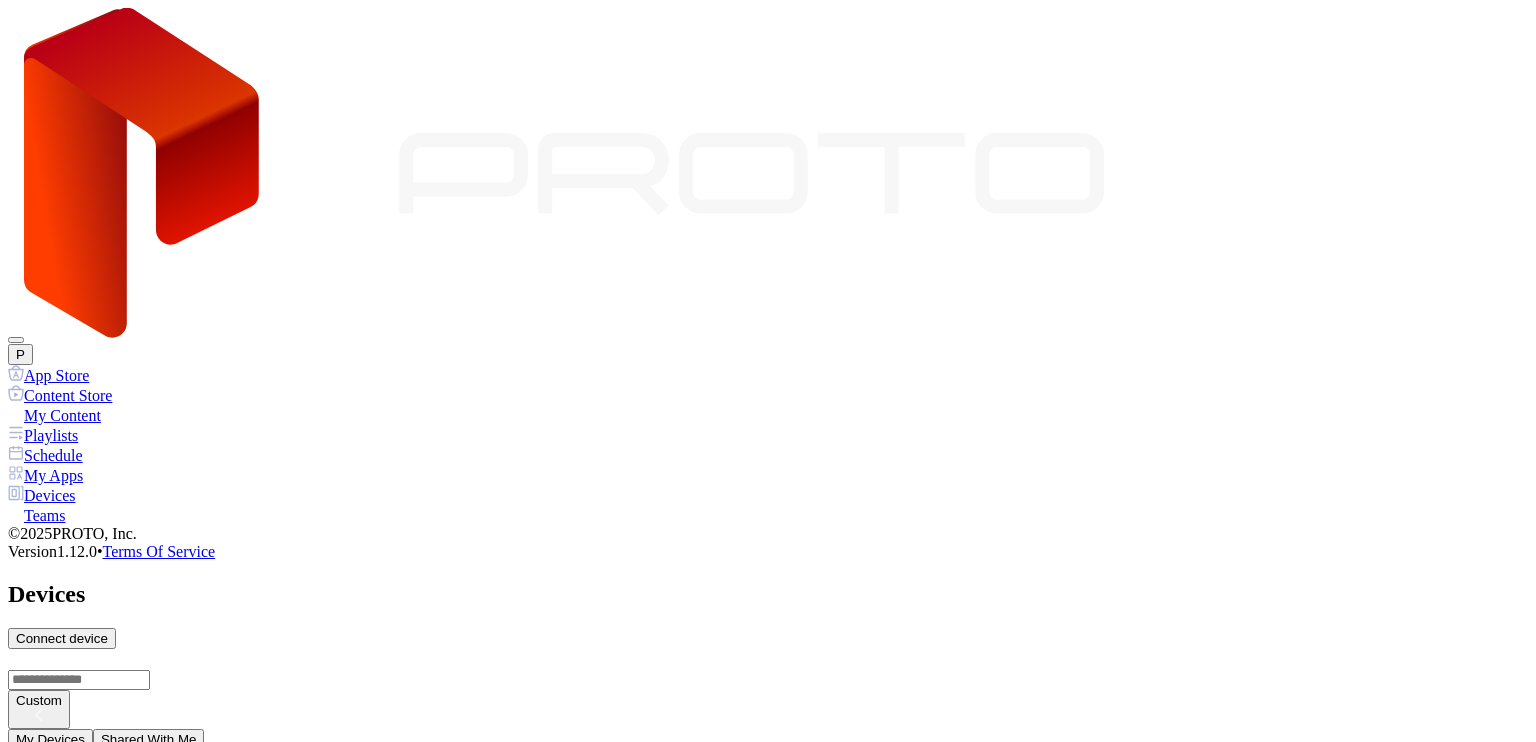 click on "SID:  [SERIAL]" at bounding box center [768, 957] 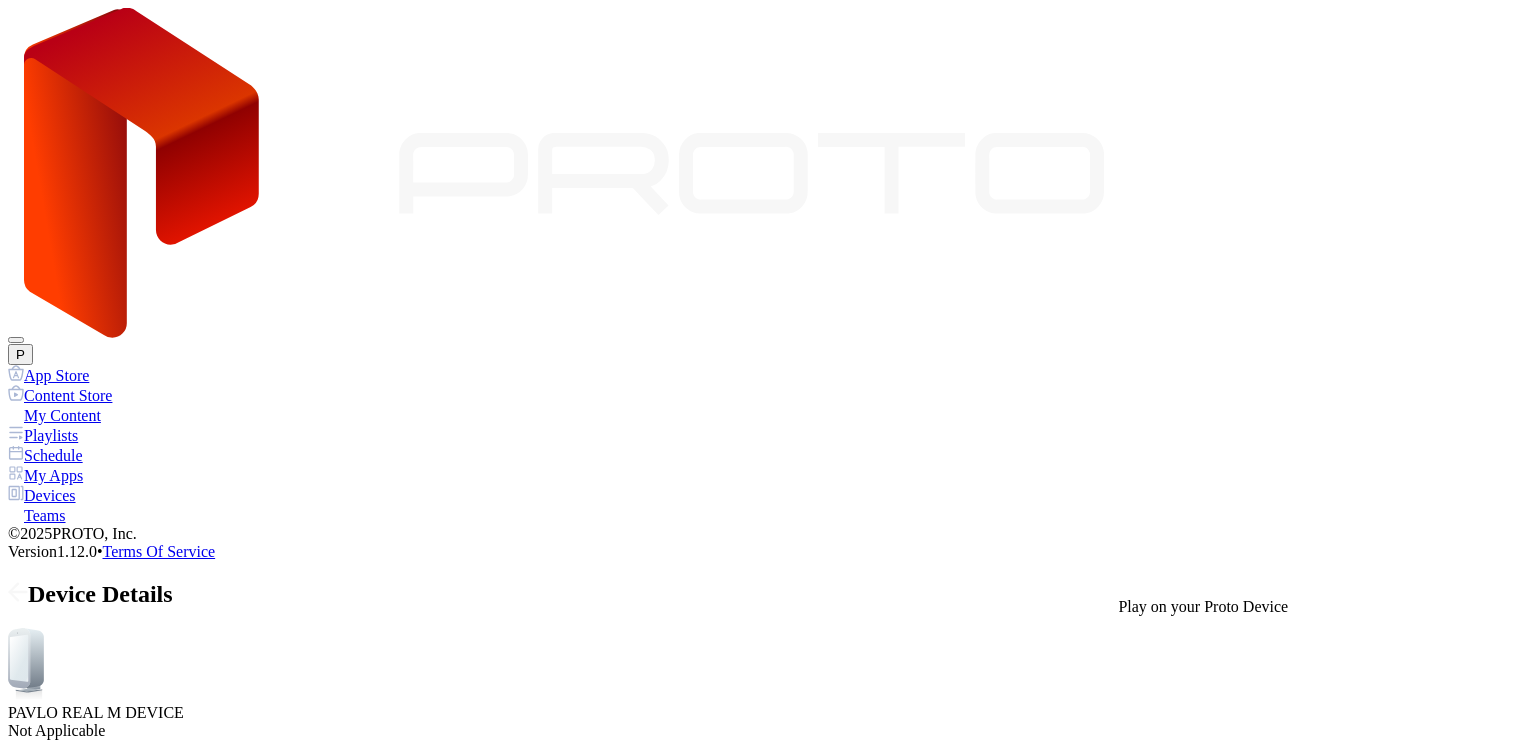 click at bounding box center (16, 1754) 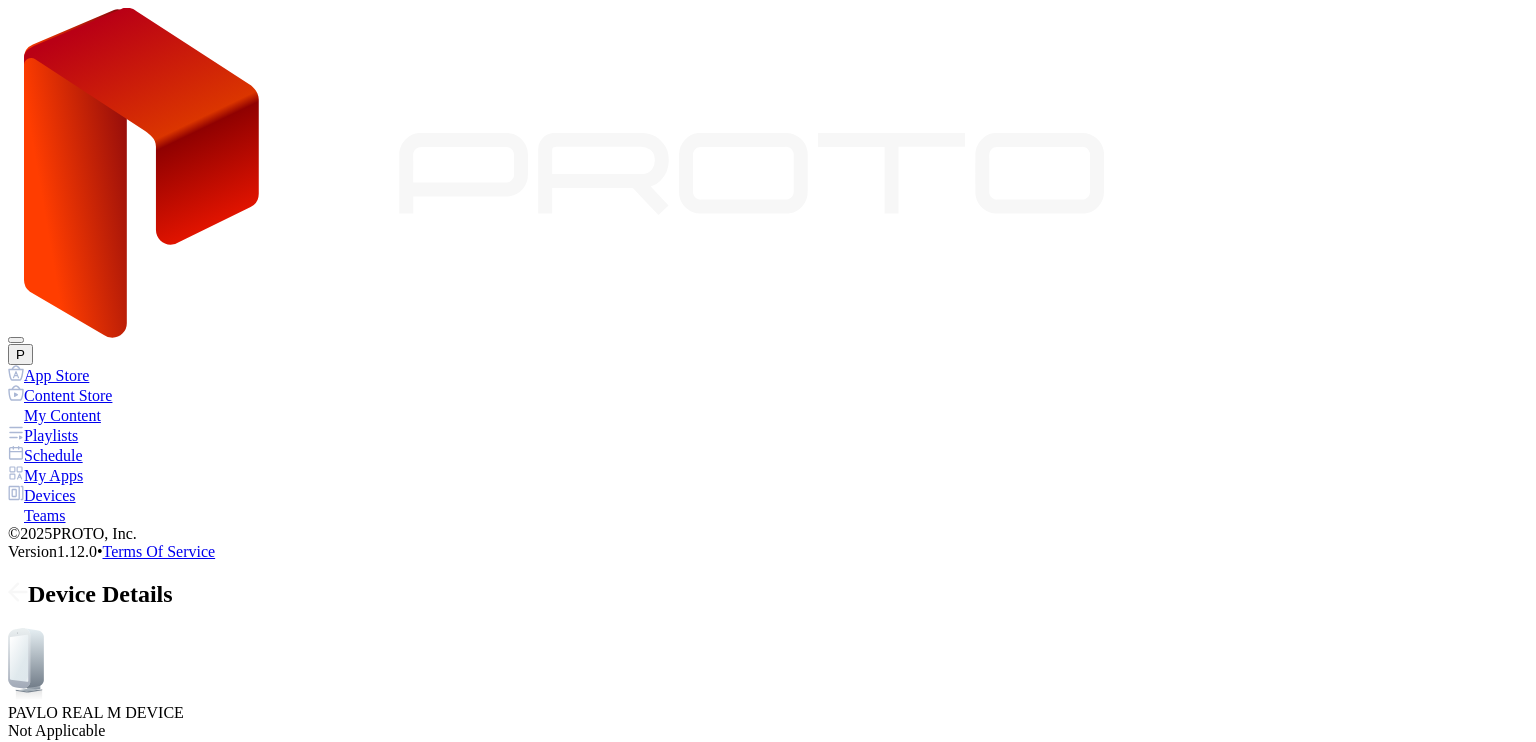 drag, startPoint x: 938, startPoint y: 222, endPoint x: 707, endPoint y: 219, distance: 231.01949 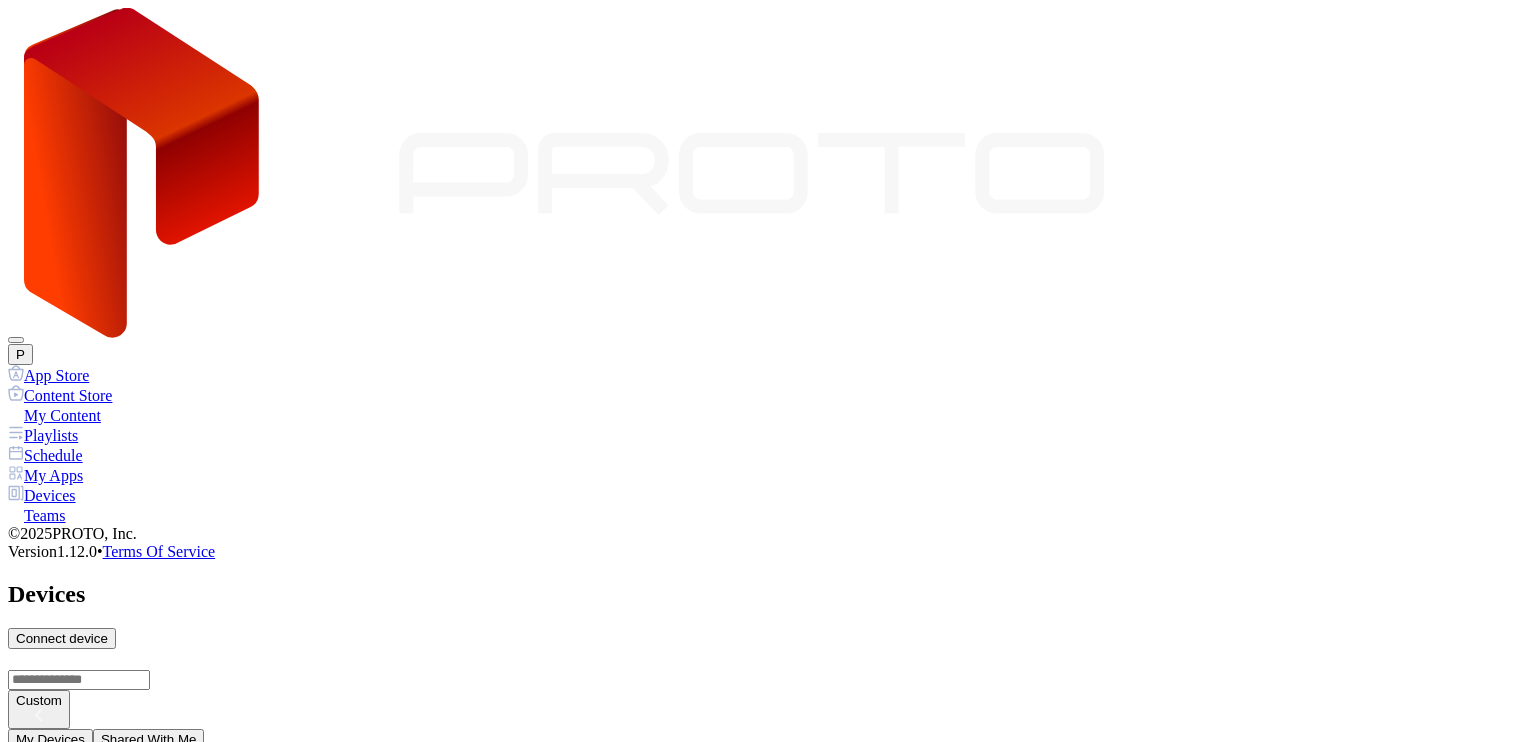 click on "SID:  [SERIAL]" at bounding box center [768, 957] 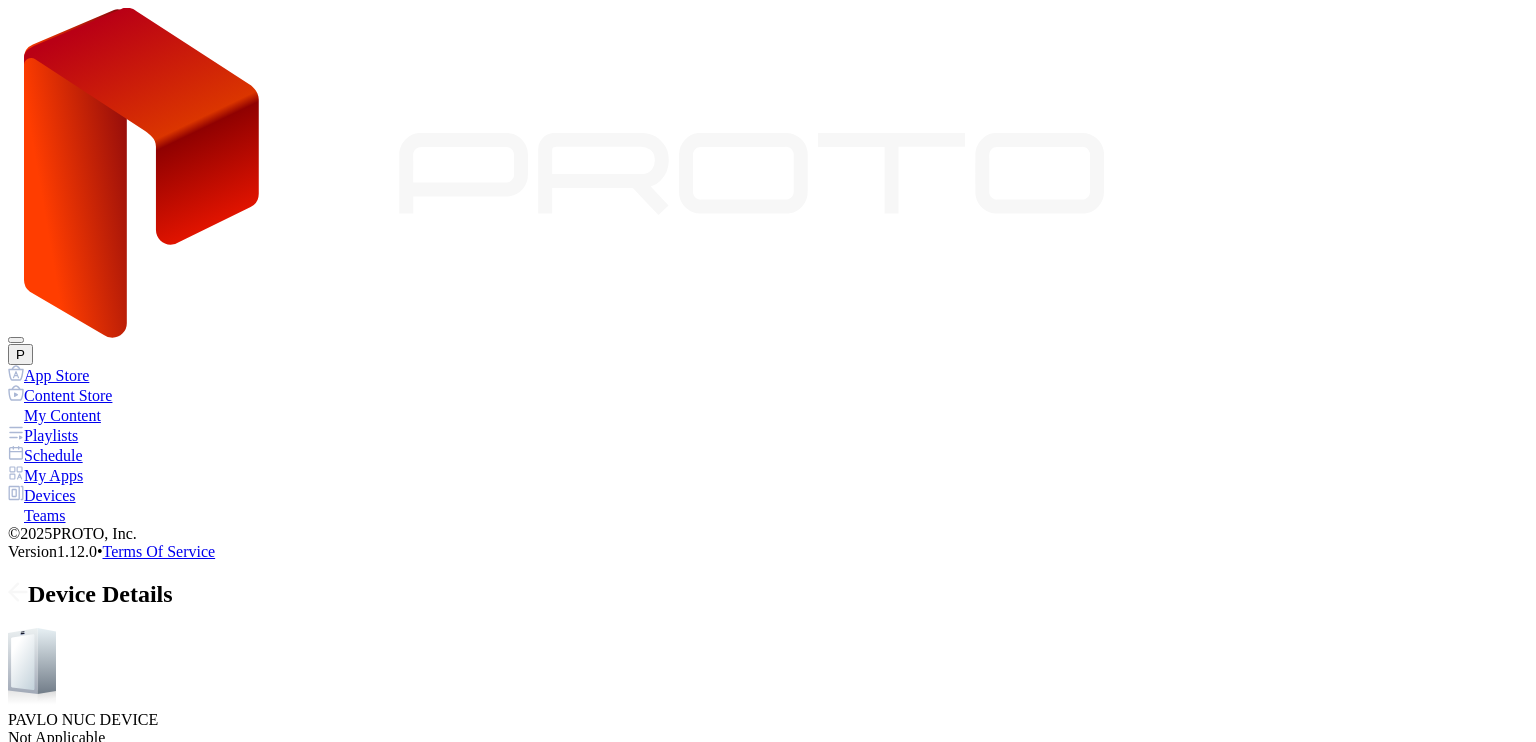 click on "Playlists" at bounding box center (103, 844) 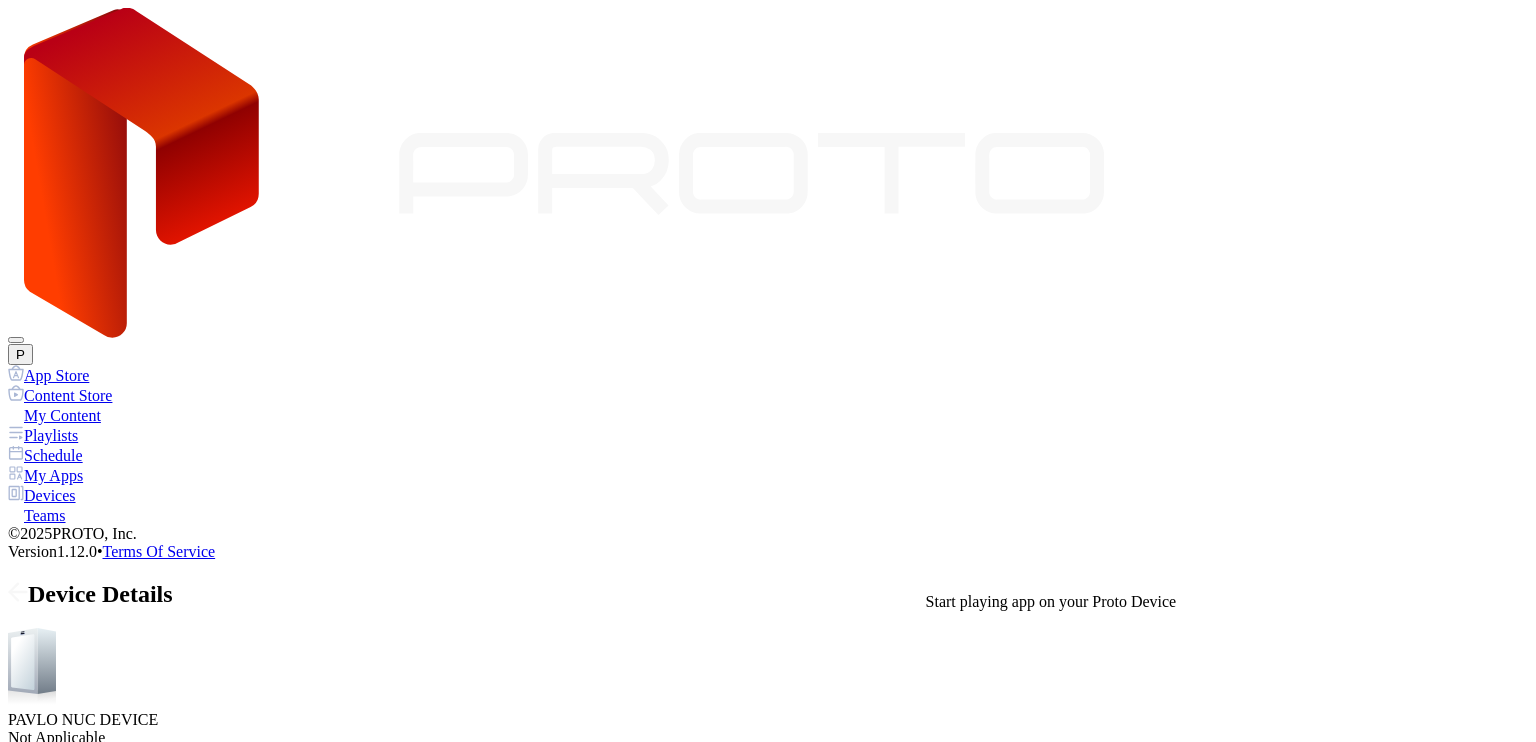 click at bounding box center [16, 951] 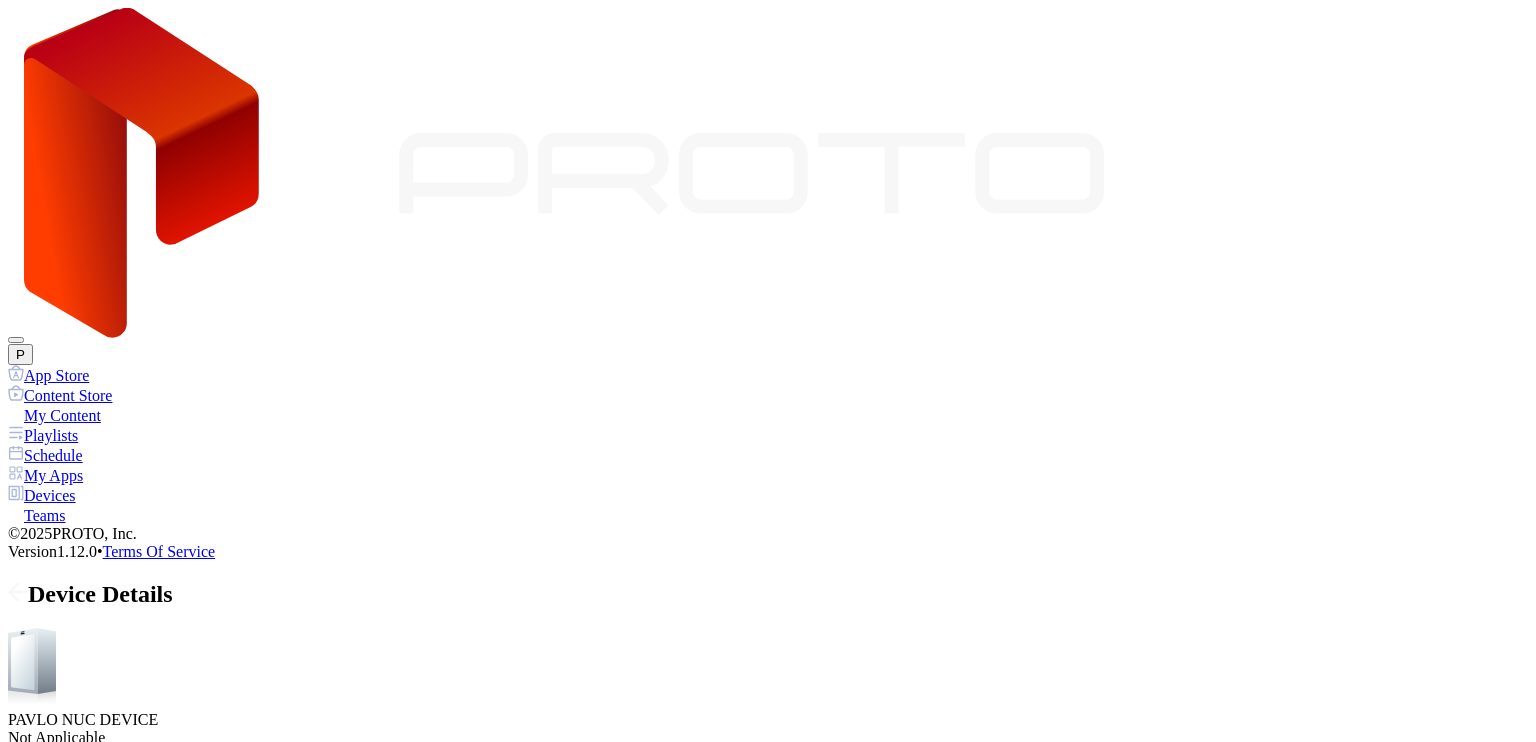 click on "Devices" at bounding box center (768, 495) 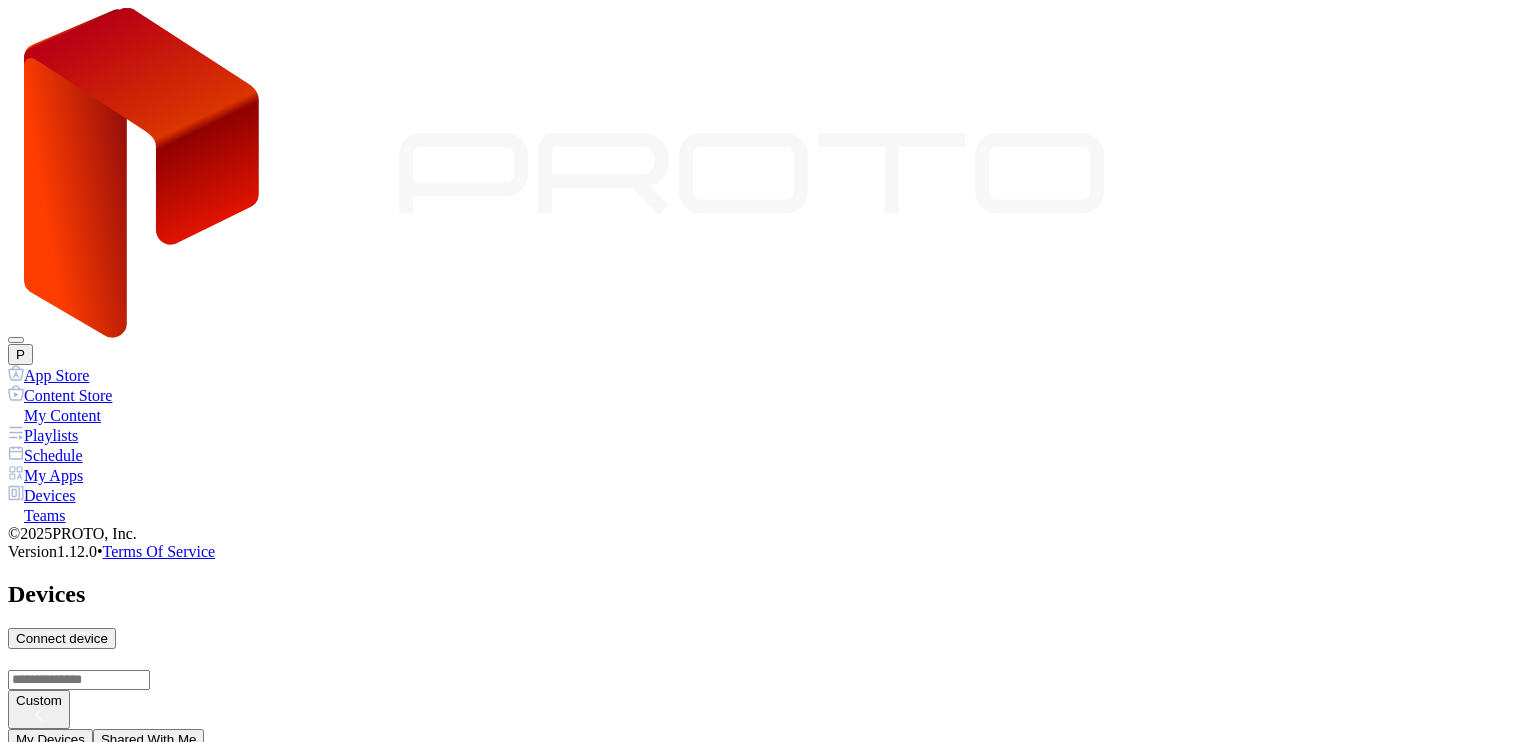 click on "PAVLO REAL M DEVICE" at bounding box center [768, 939] 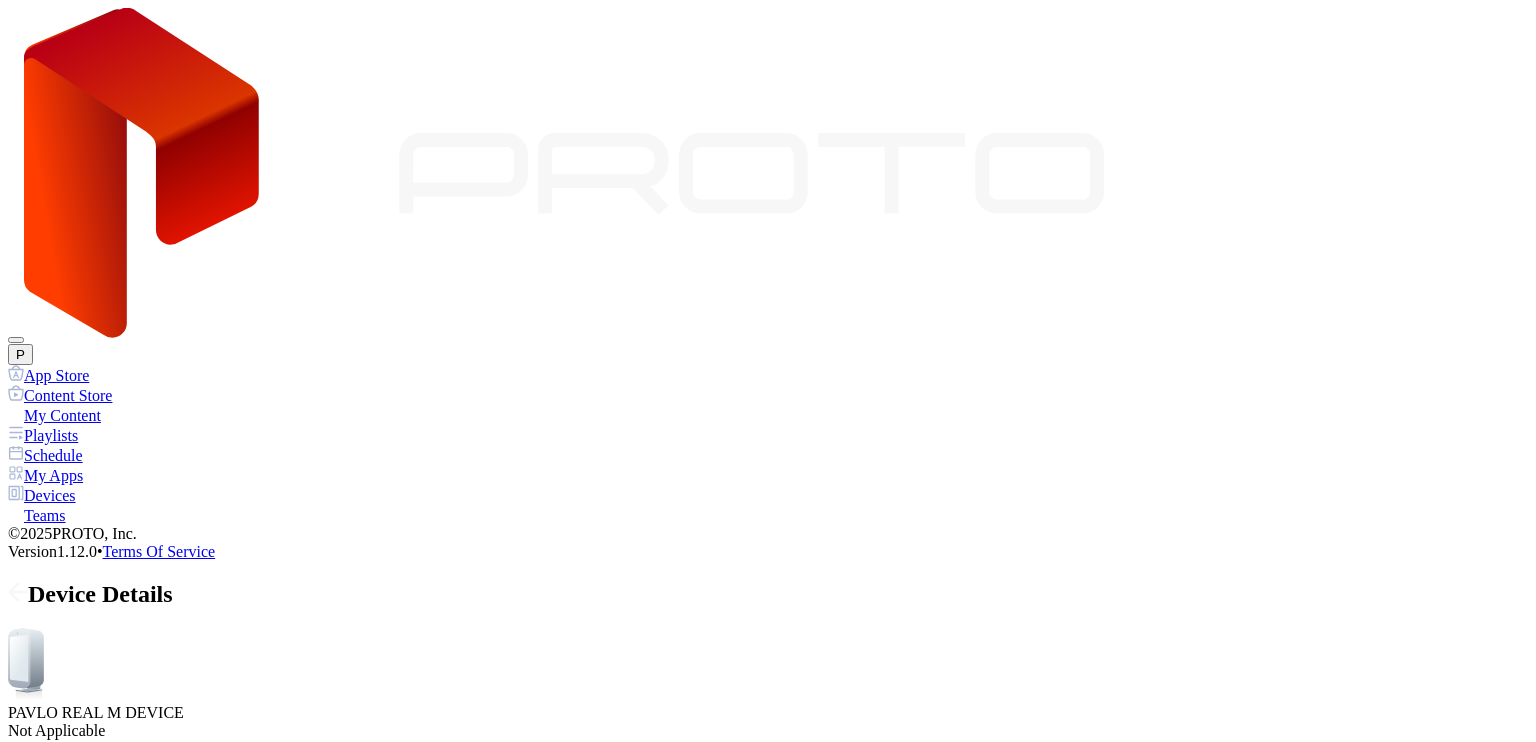 click on "Apps" at bounding box center [159, 837] 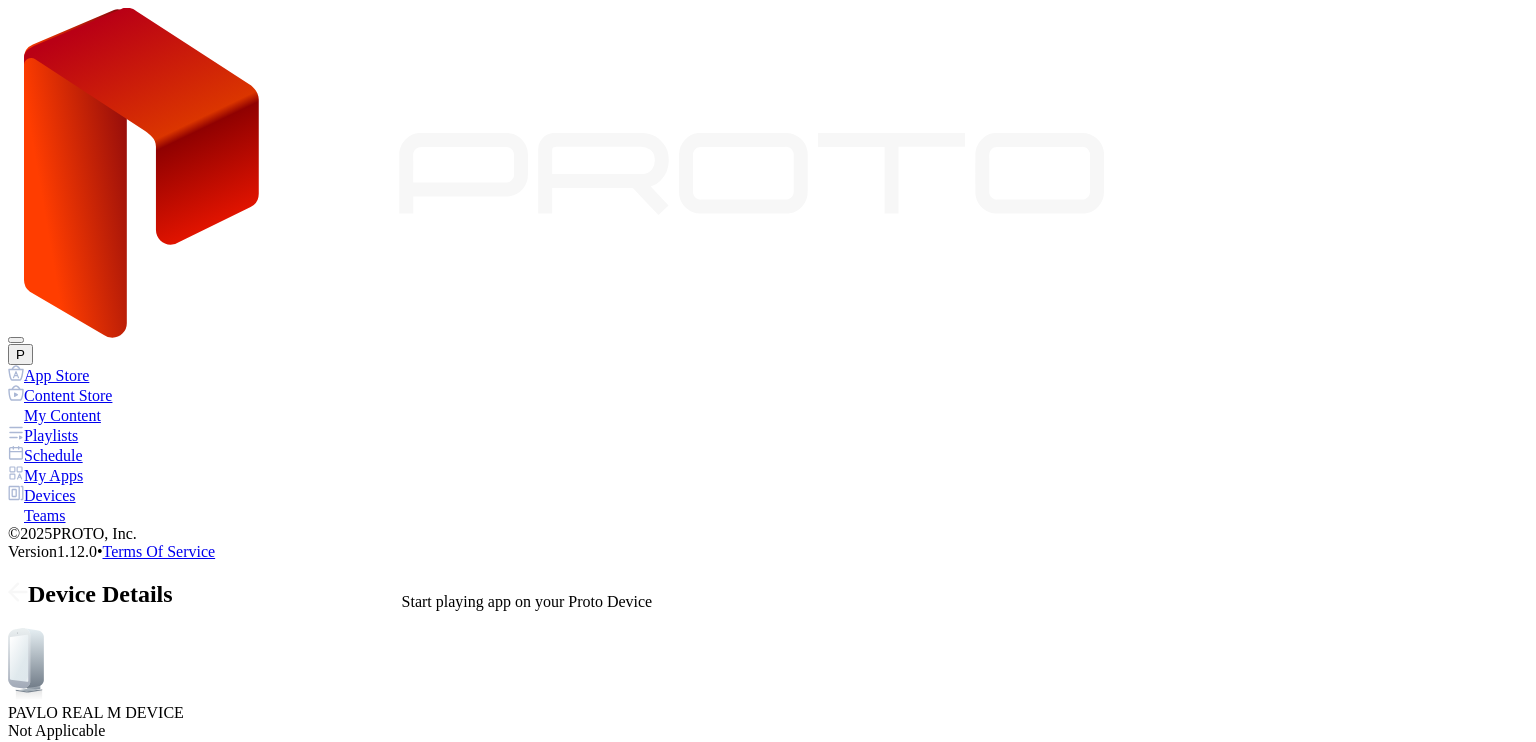click at bounding box center [16, 944] 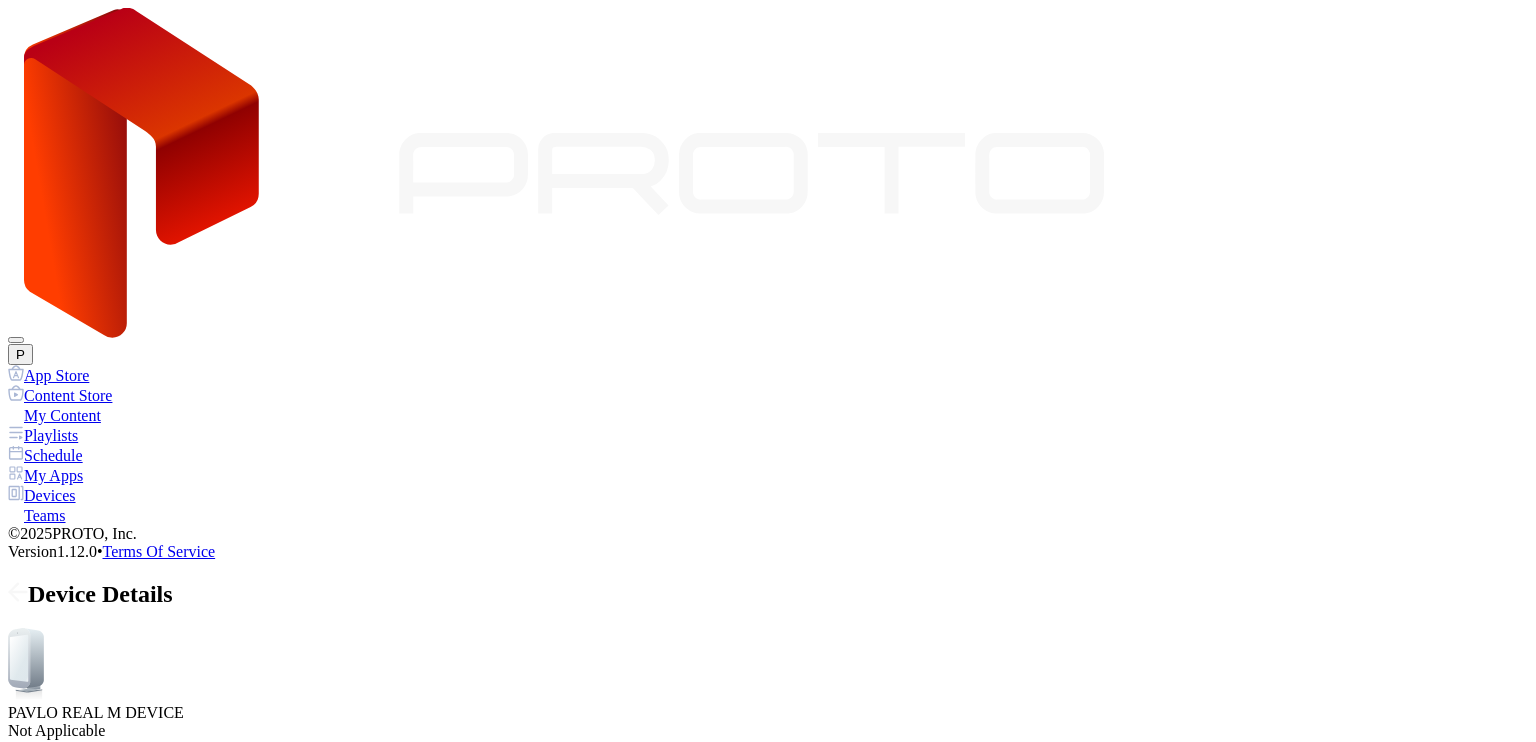 click on "Devices" at bounding box center (768, 495) 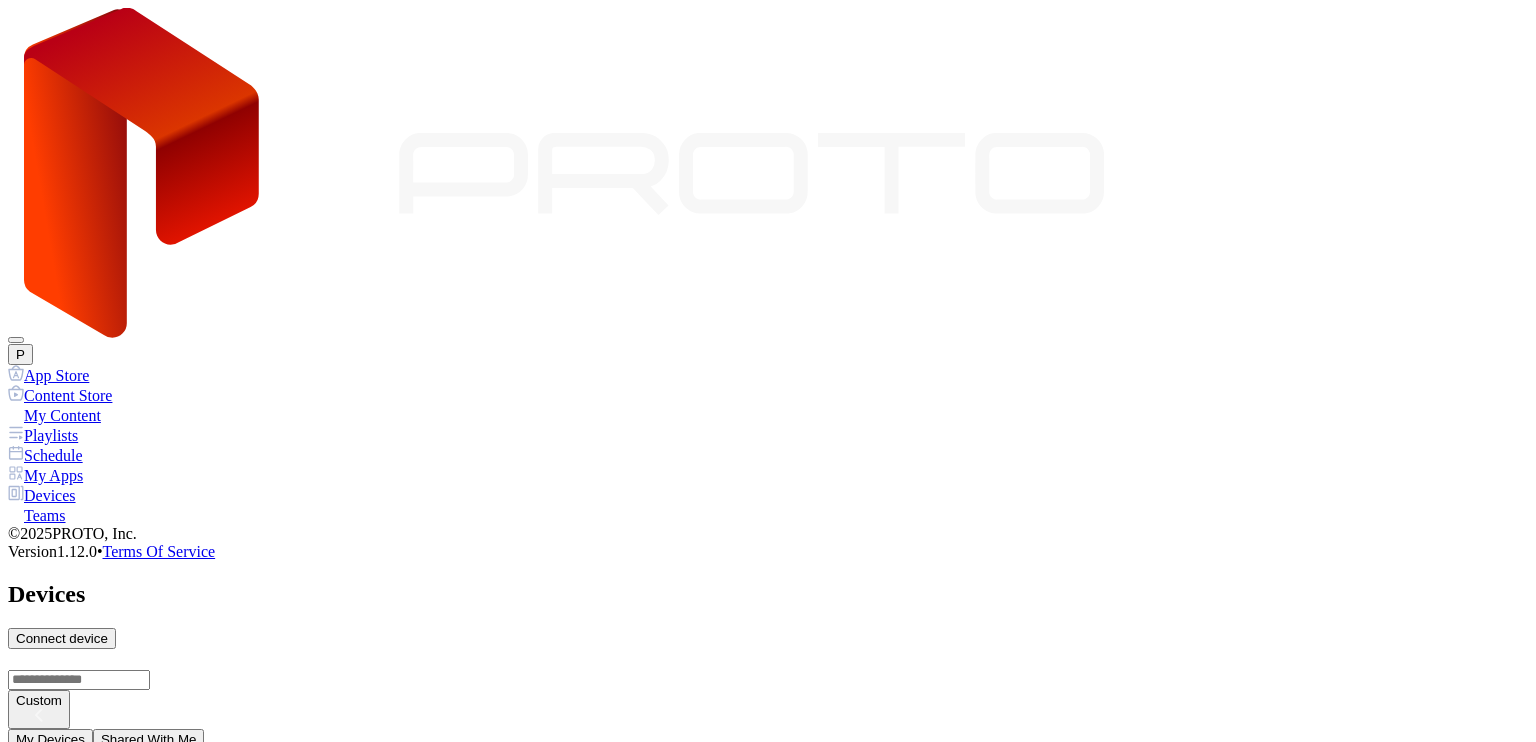 click on "PAVLO REAL M DEVICE SID:  BTTN213003PZ" at bounding box center (768, 948) 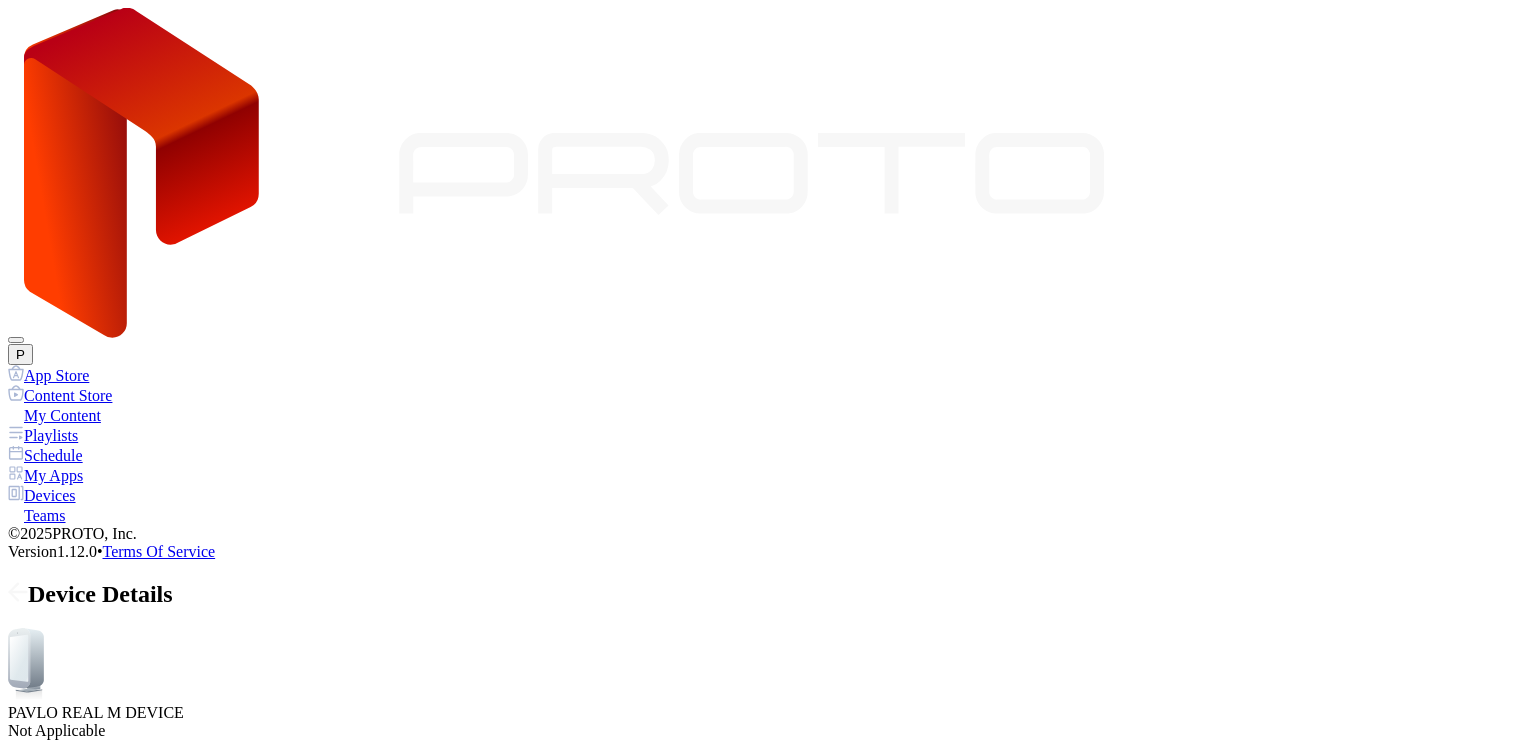 scroll, scrollTop: 248, scrollLeft: 0, axis: vertical 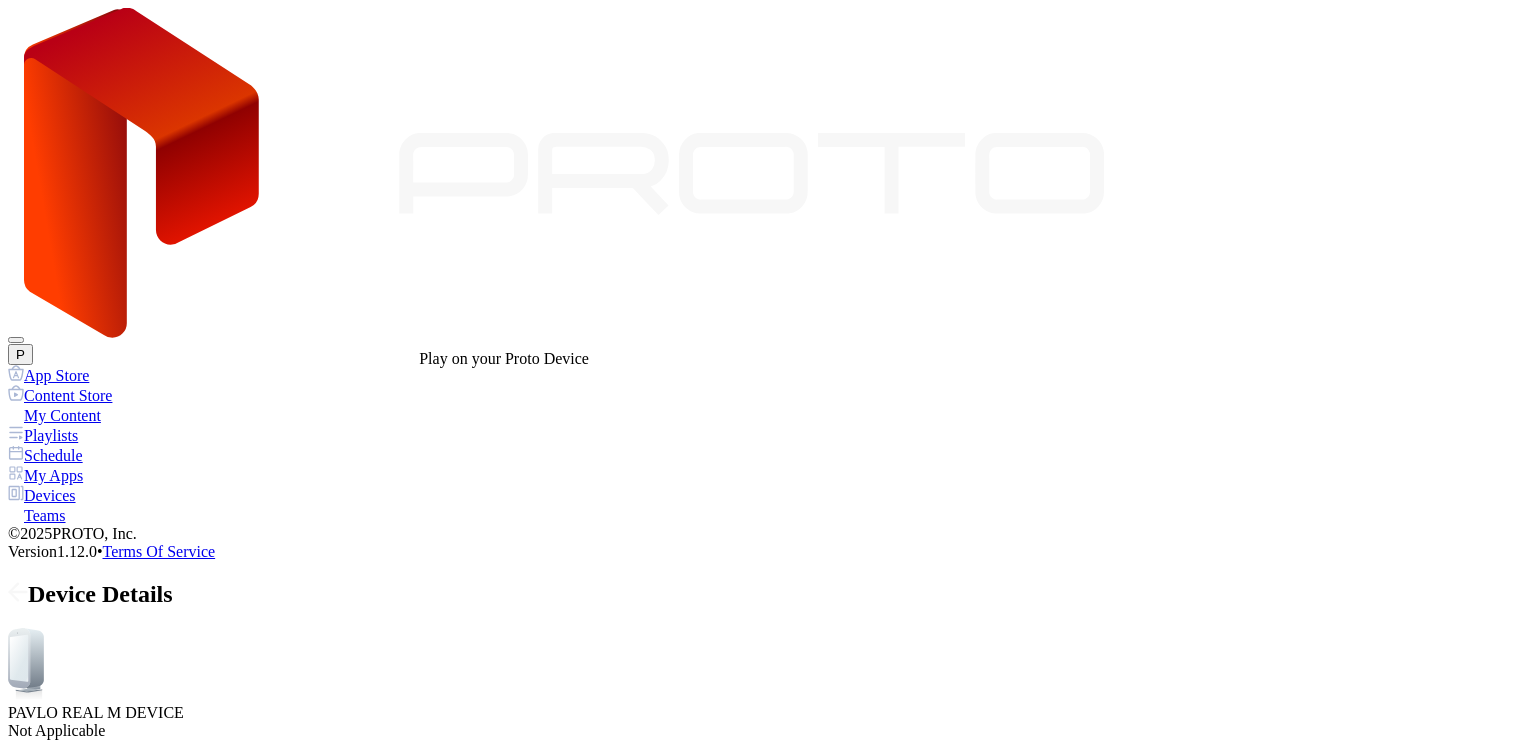 click at bounding box center [16, 1203] 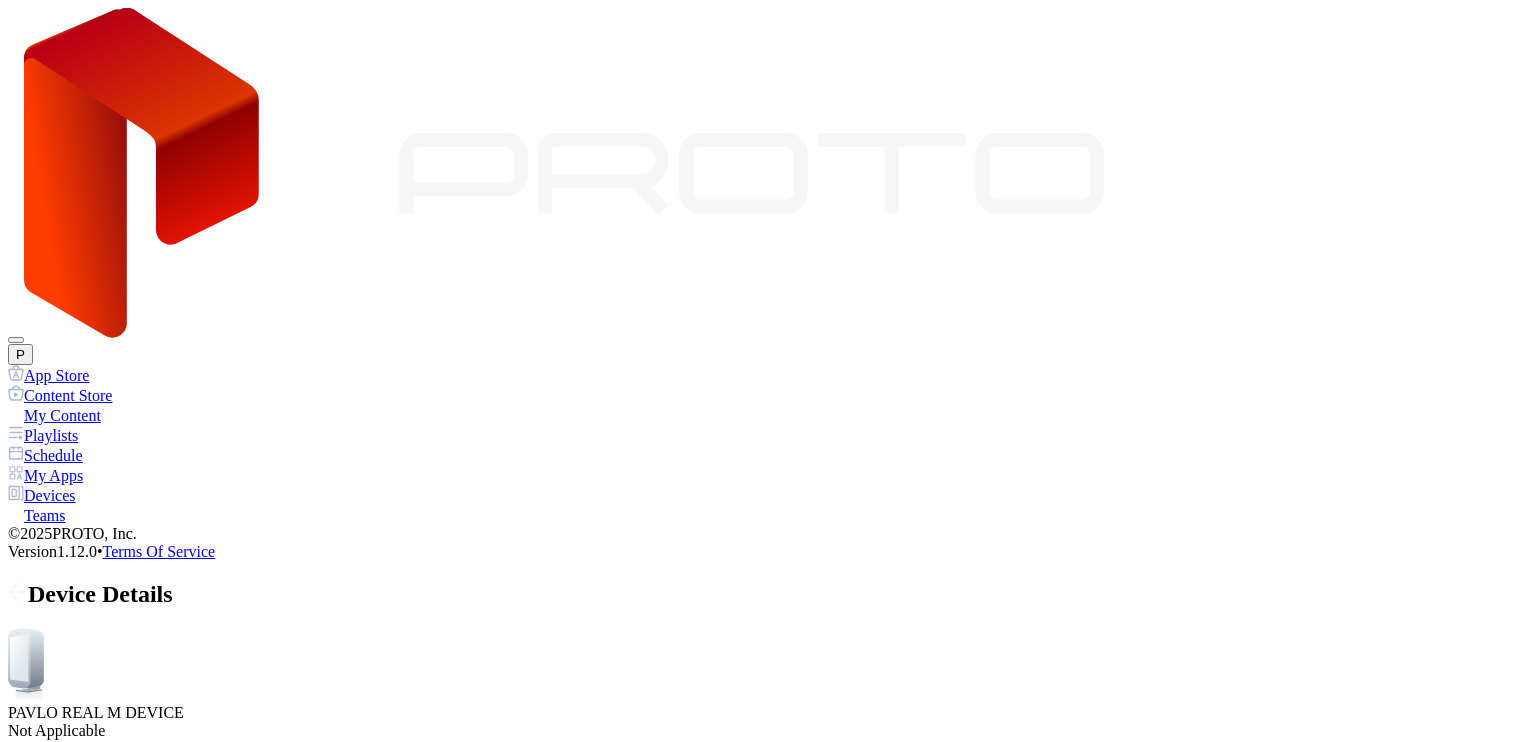 click on "Devices" at bounding box center [768, 495] 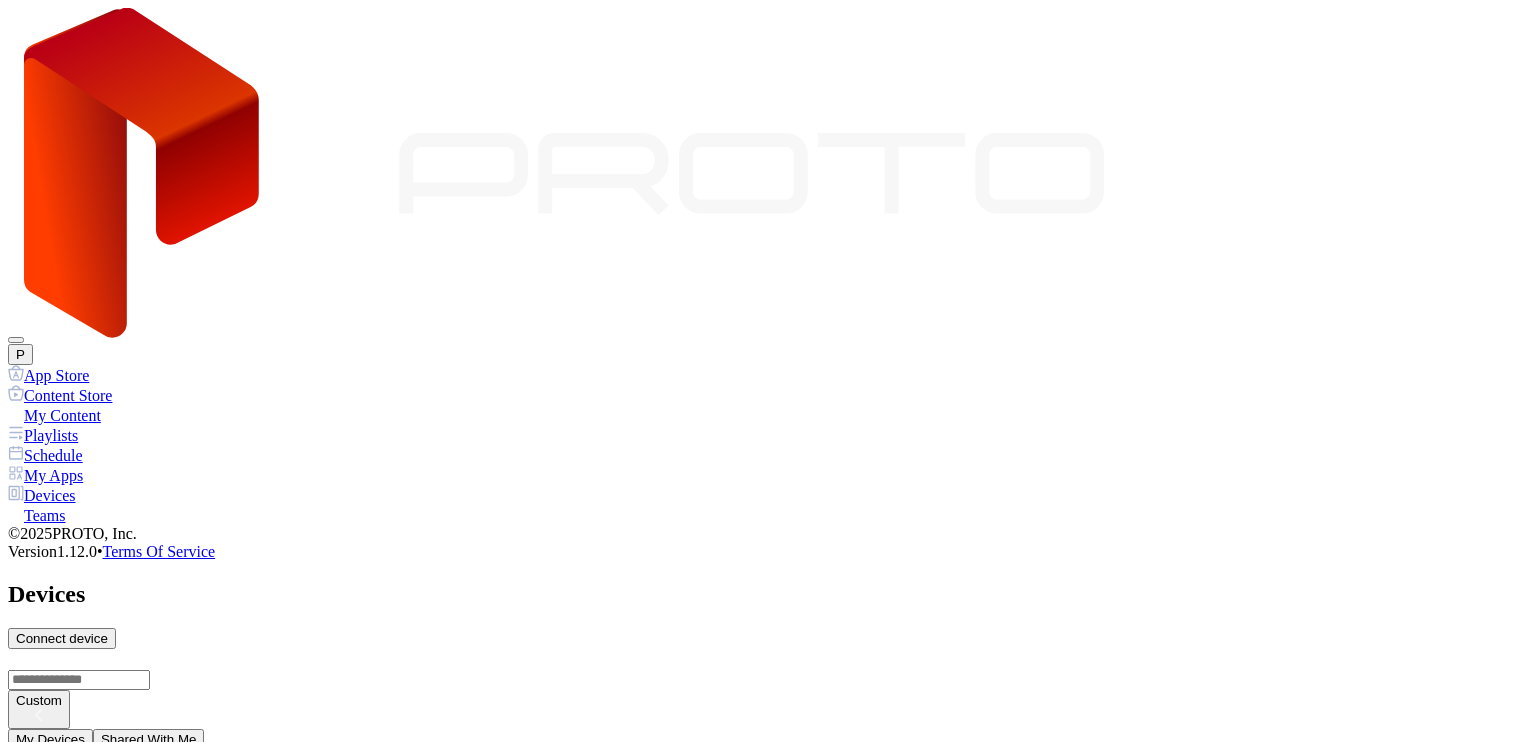 click on "PAVLO NUC DEVICE SID:  [SERIAL]" at bounding box center [768, 910] 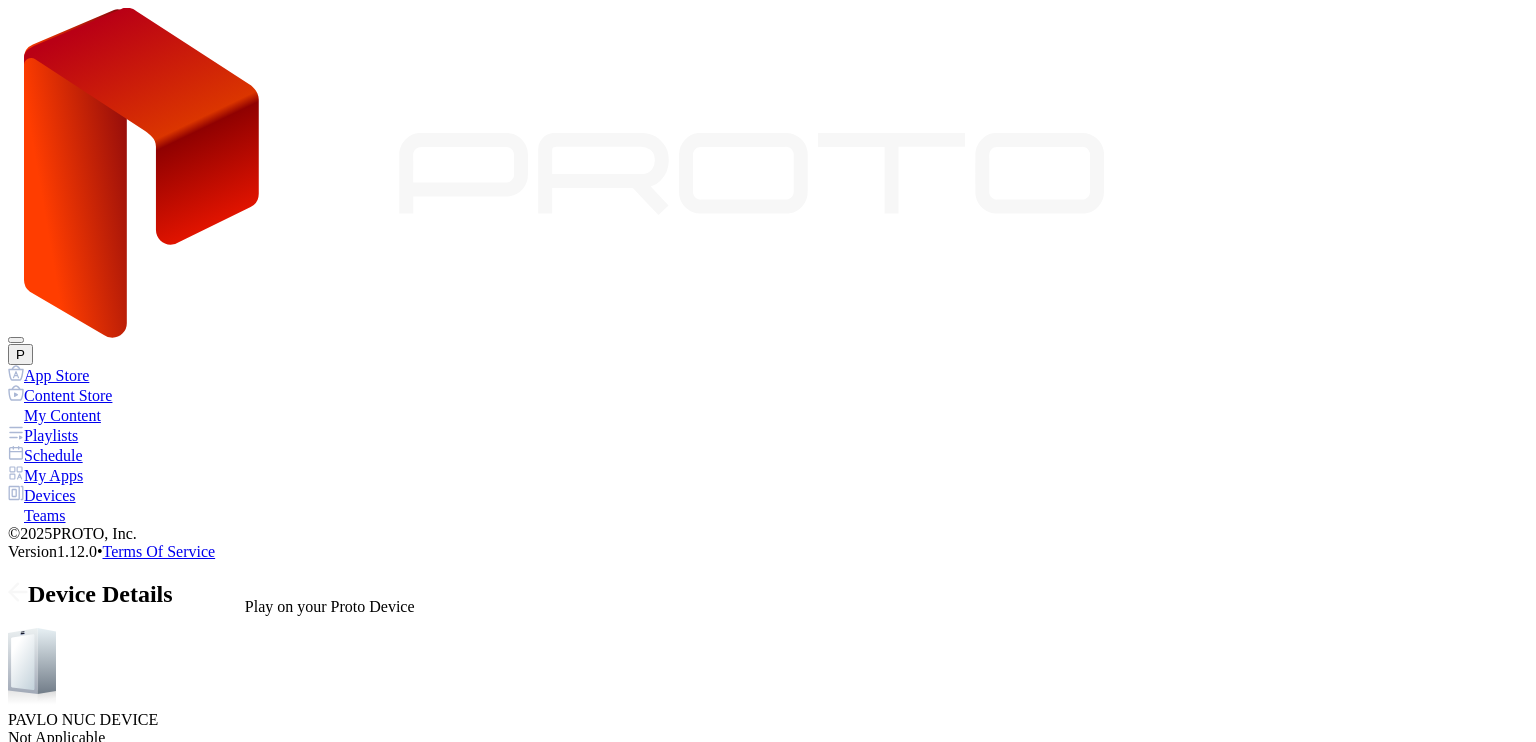 click at bounding box center [16, 1073] 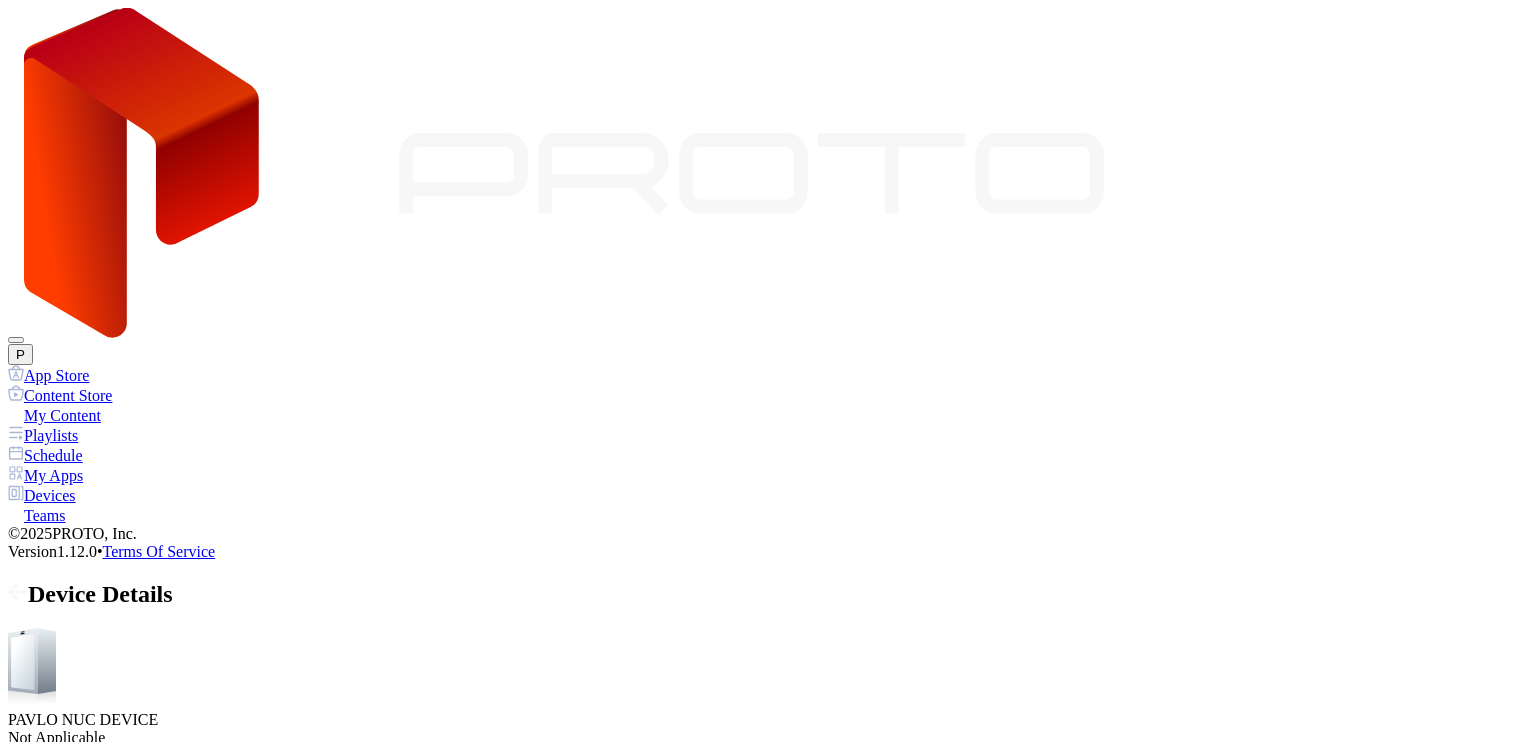 click on "Last Seen  [MONTH] [DAY], [YEAR] at [HOUR]:[MINUTE] [AM/PM]" at bounding box center [768, 774] 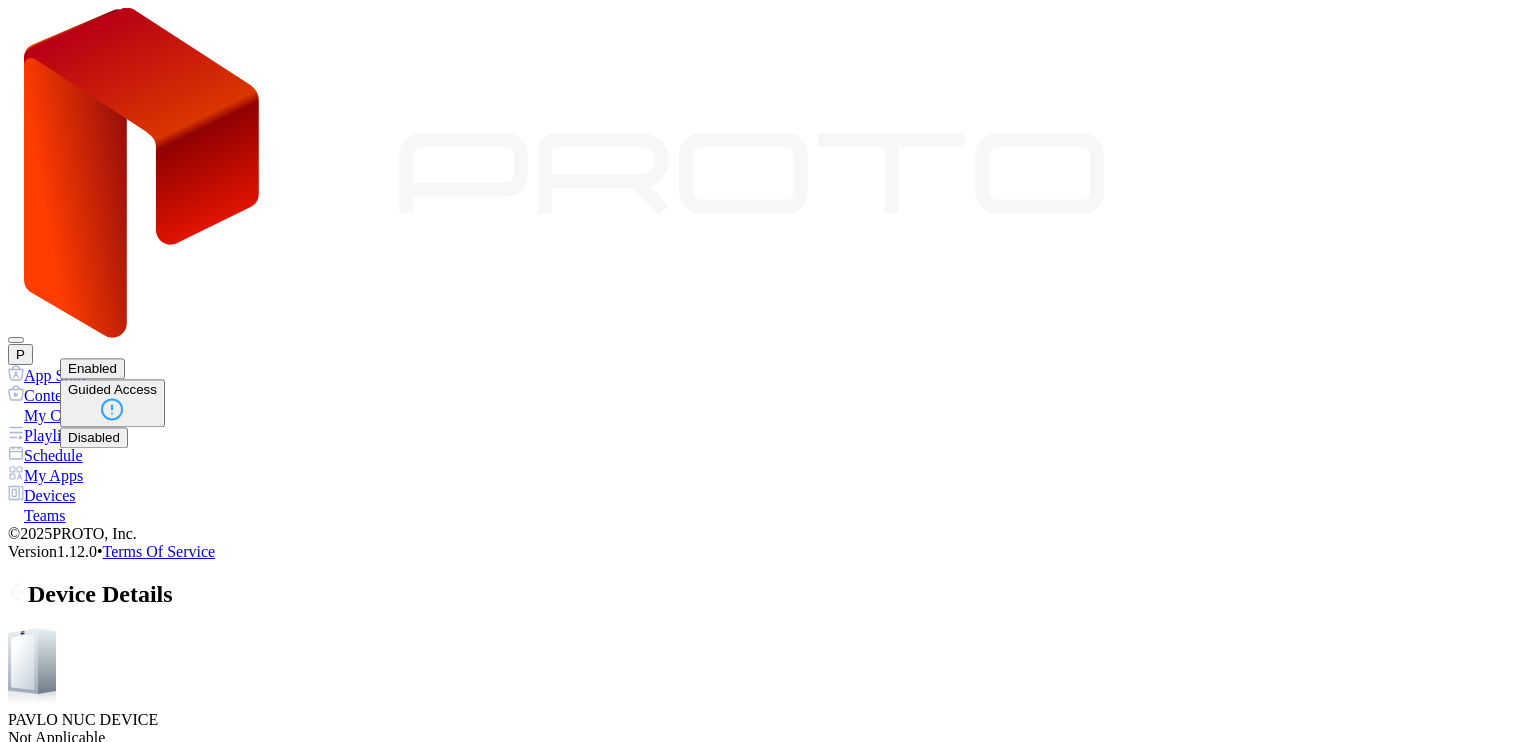 click on "Disabled" at bounding box center [92, 368] 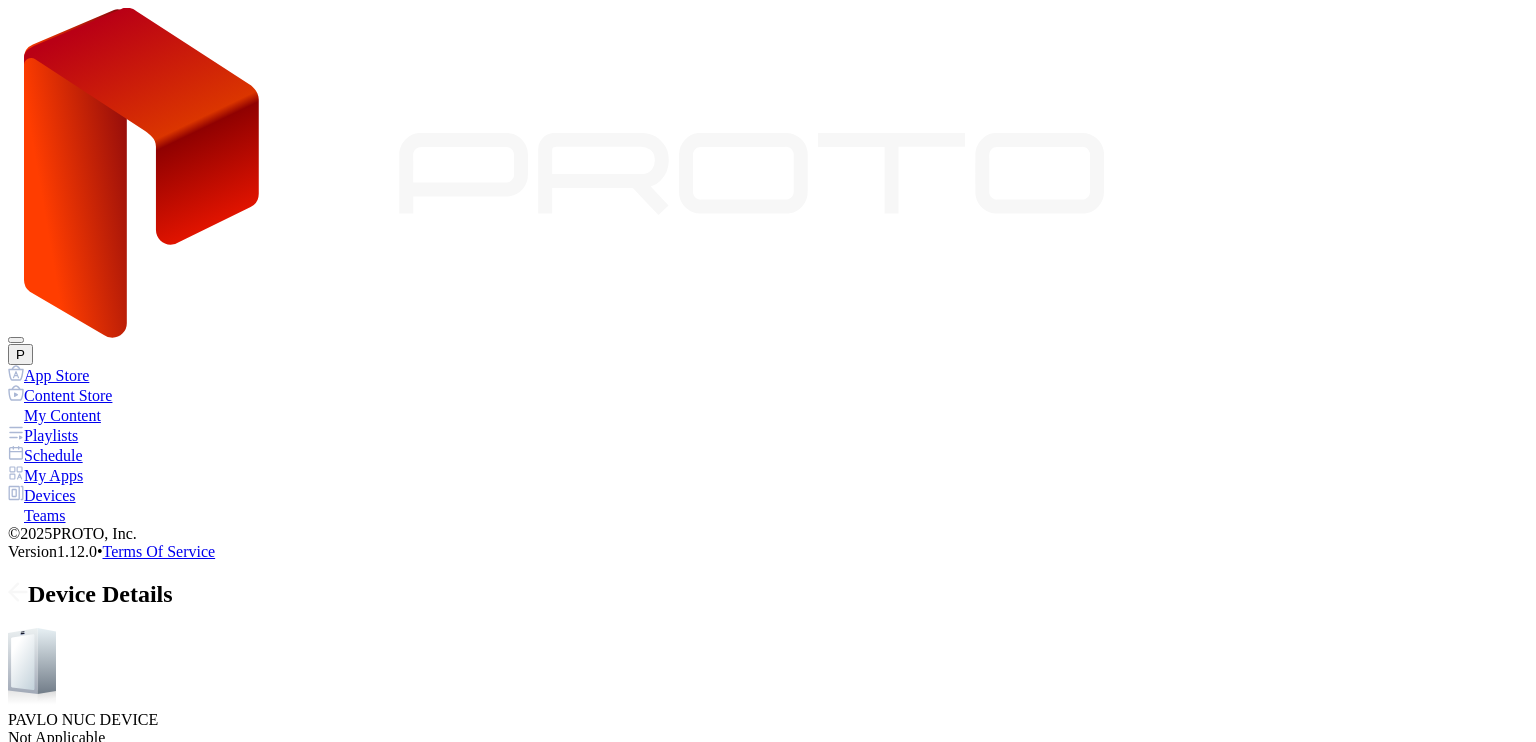 click on "Set Up PIN" at bounding box center (37, 1122) 